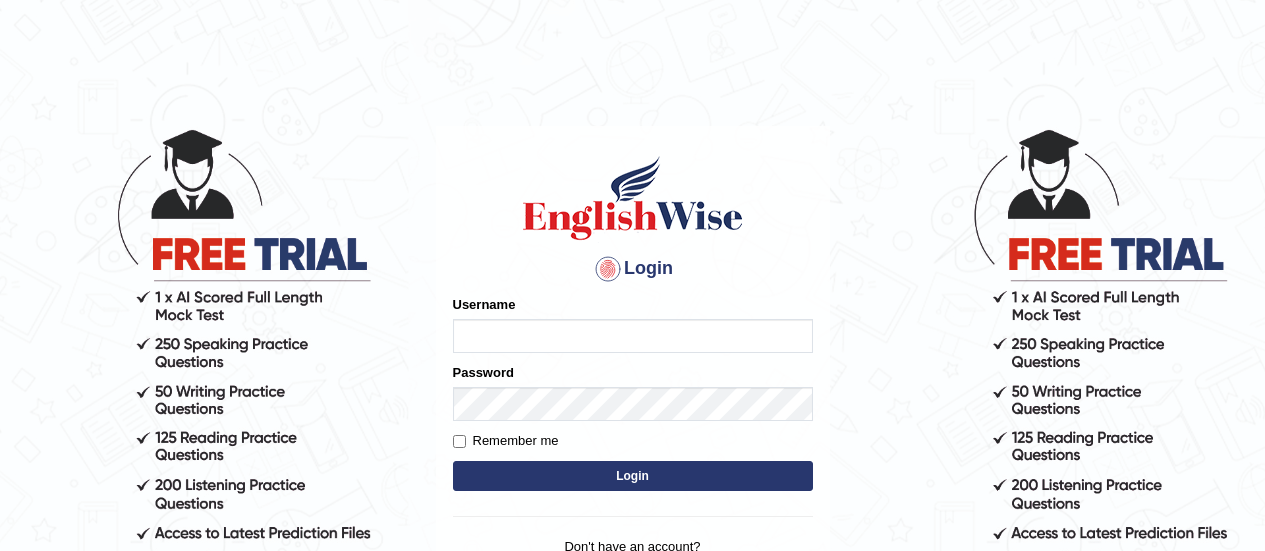 scroll, scrollTop: 0, scrollLeft: 0, axis: both 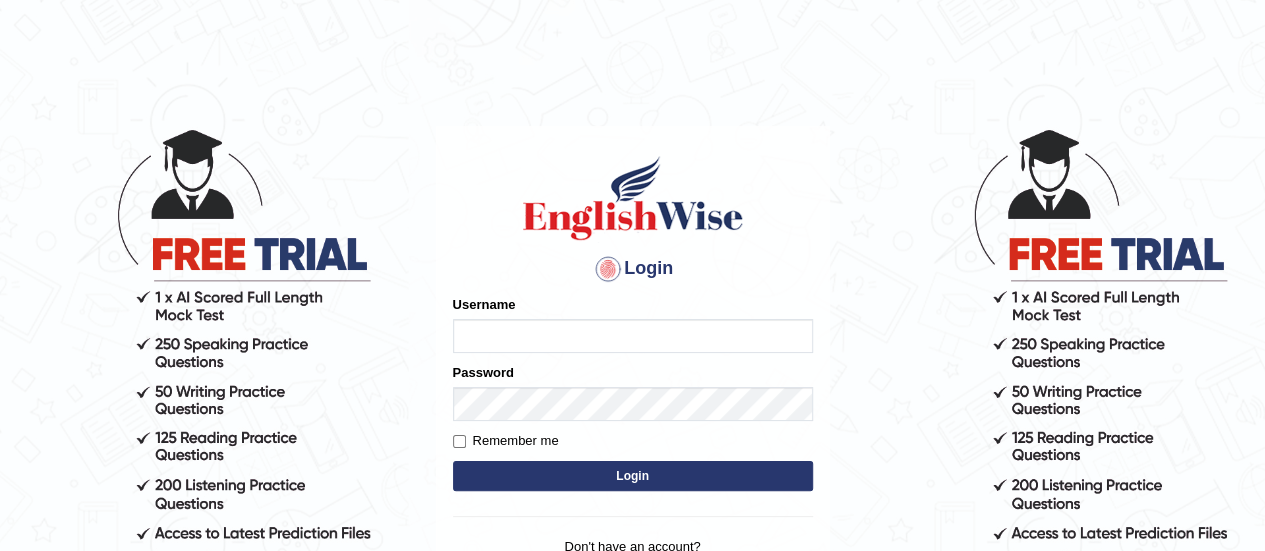 click on "Username" at bounding box center (633, 336) 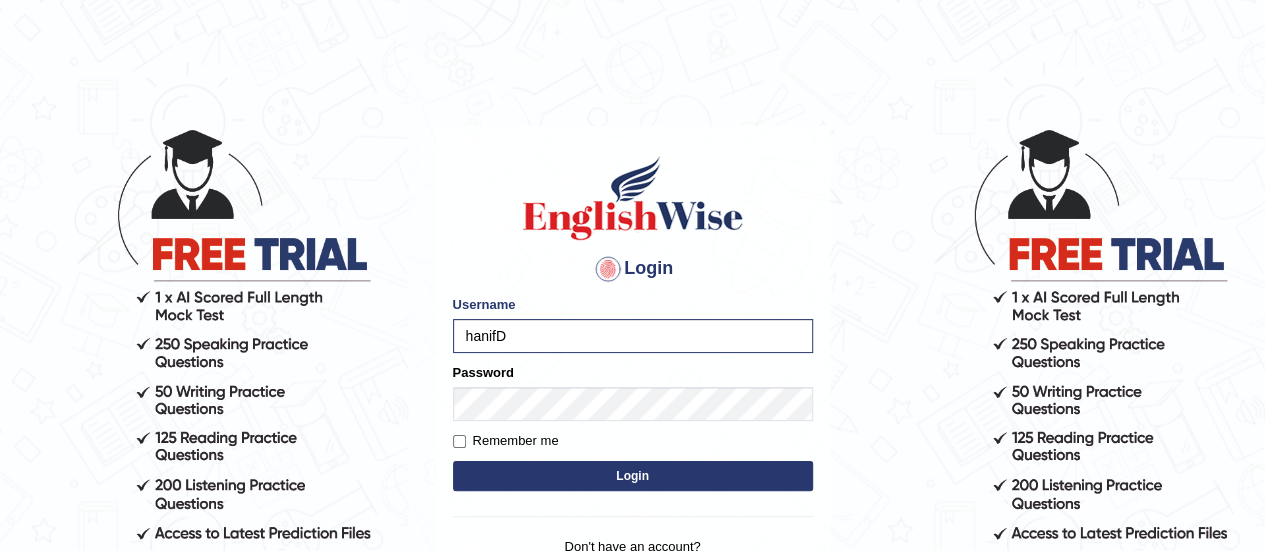 click on "Login" at bounding box center (633, 476) 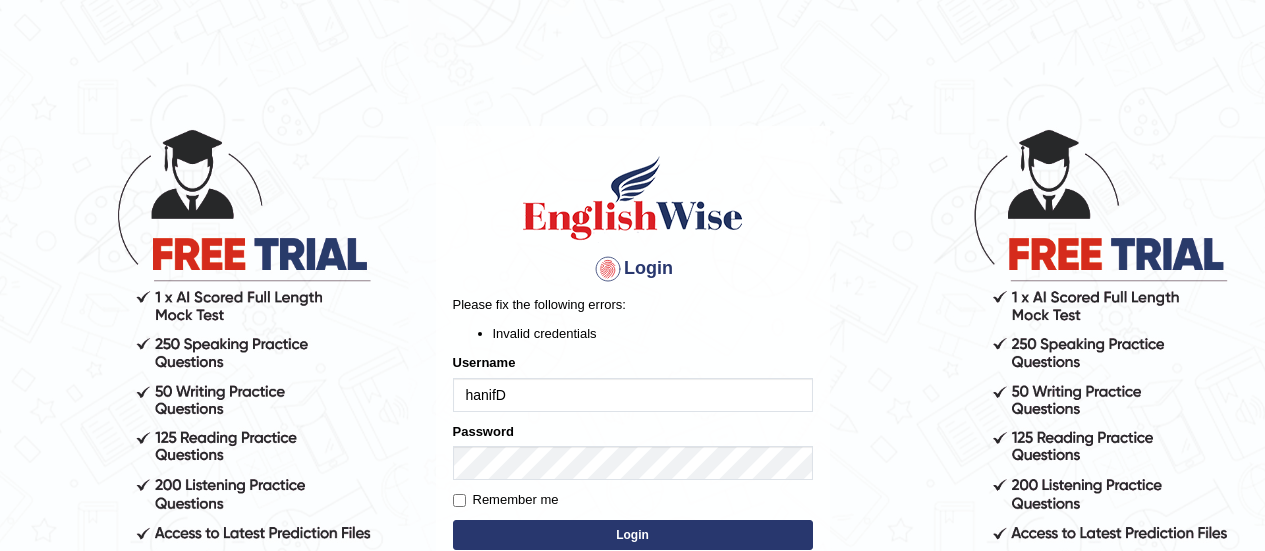 scroll, scrollTop: 0, scrollLeft: 0, axis: both 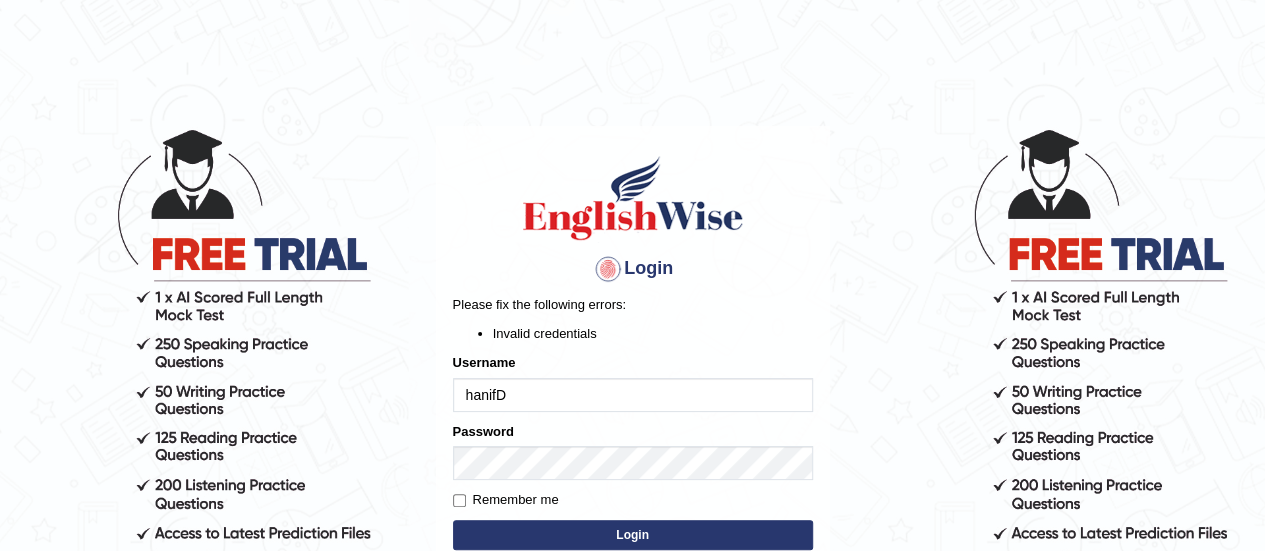 click on "hanifD" at bounding box center (633, 395) 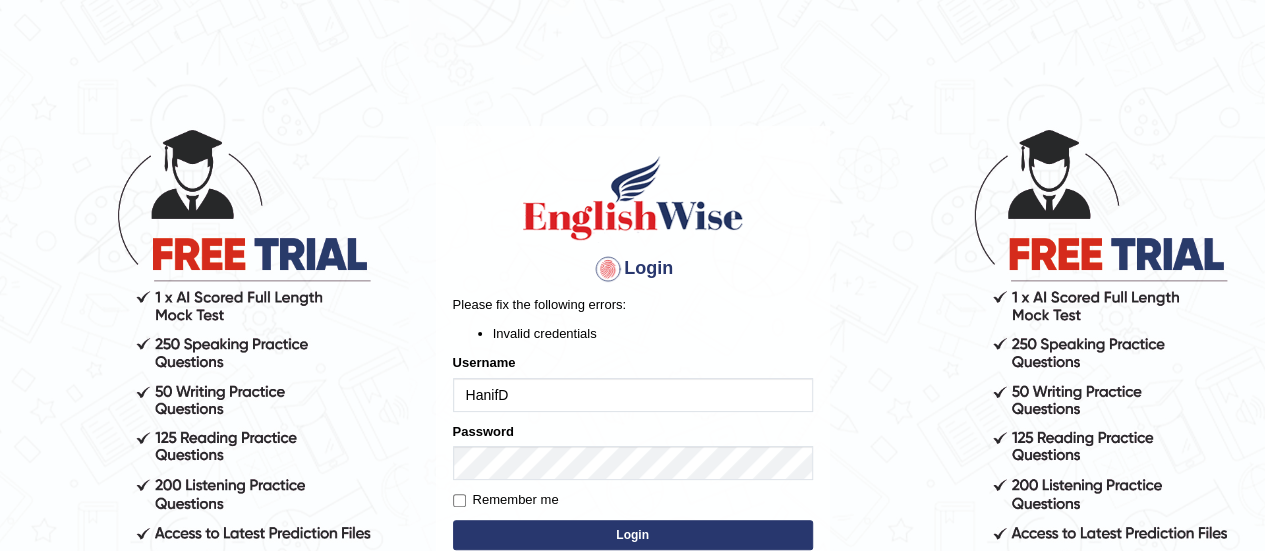 type on "HanifD" 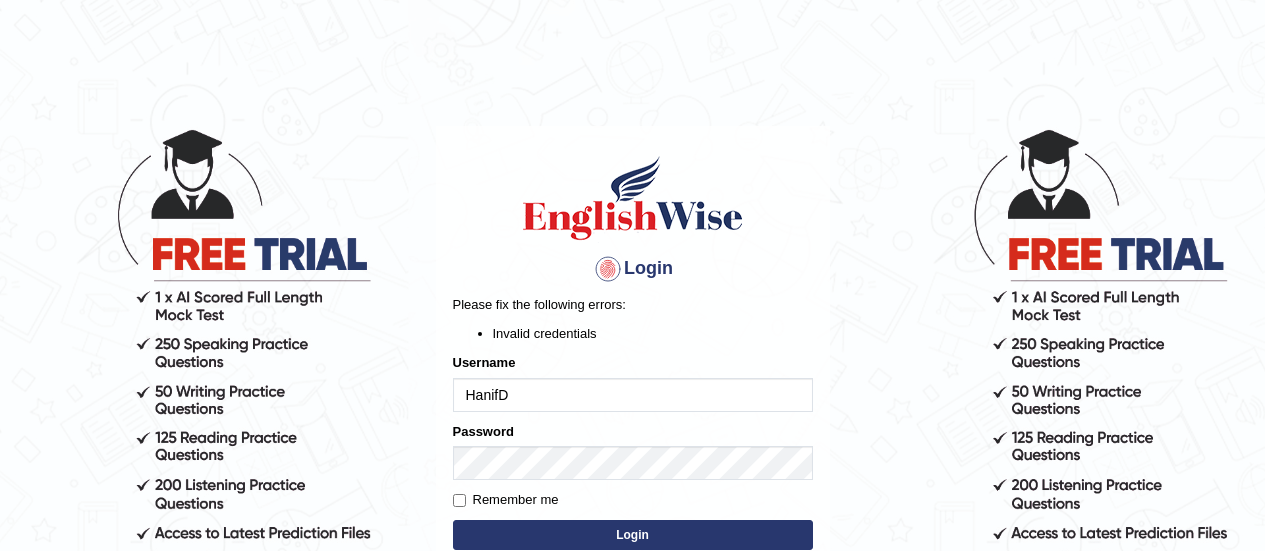 scroll, scrollTop: 0, scrollLeft: 0, axis: both 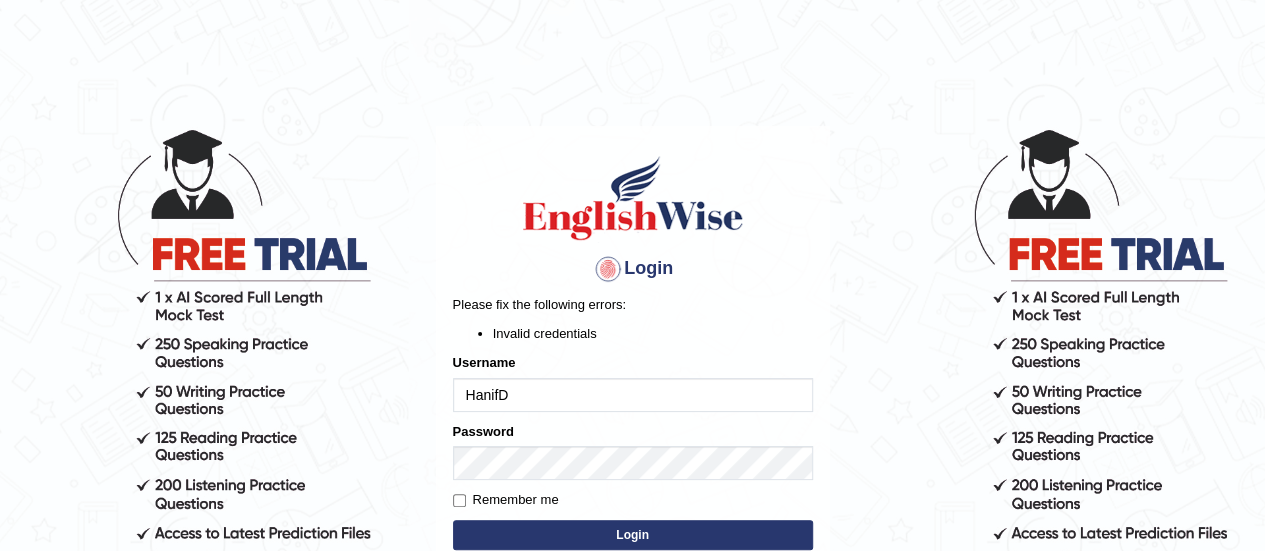 click at bounding box center [608, 269] 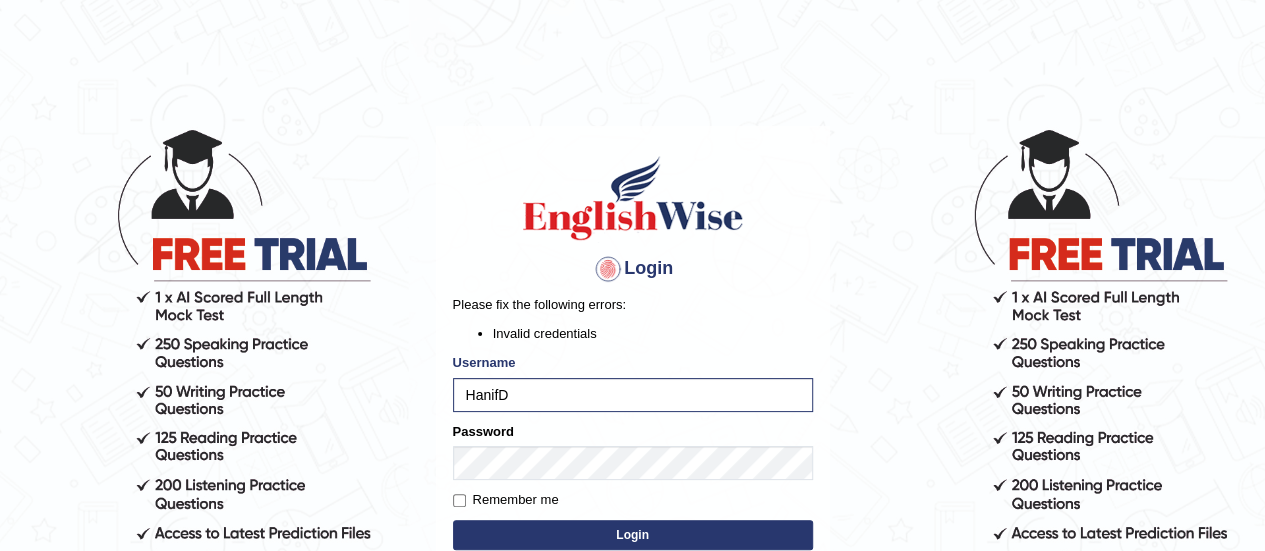 click on "Login" at bounding box center [633, 535] 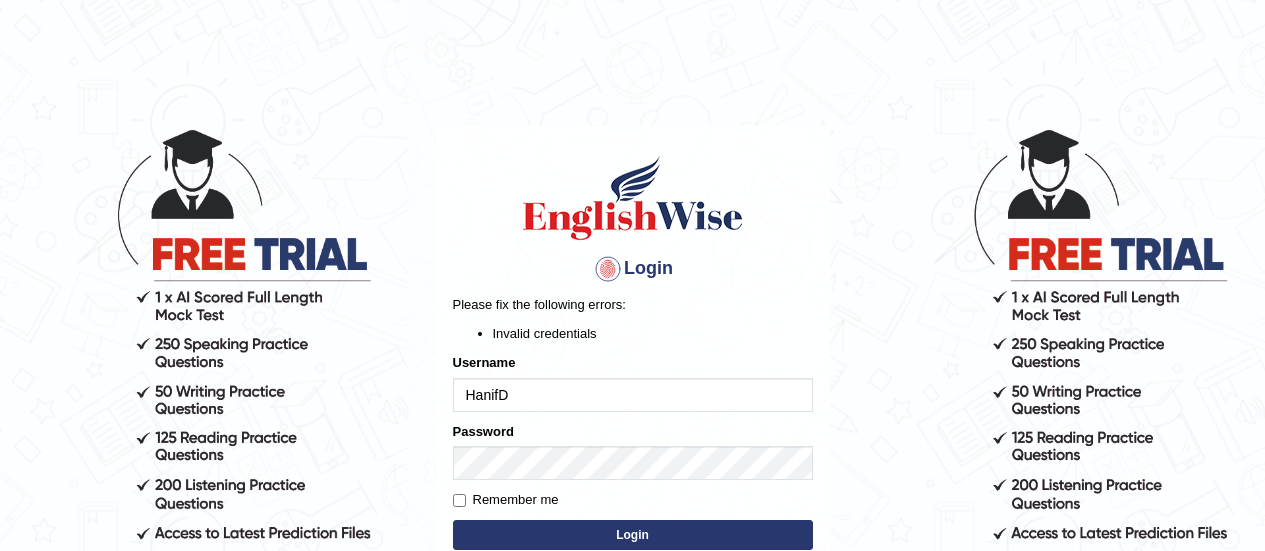 scroll, scrollTop: 0, scrollLeft: 0, axis: both 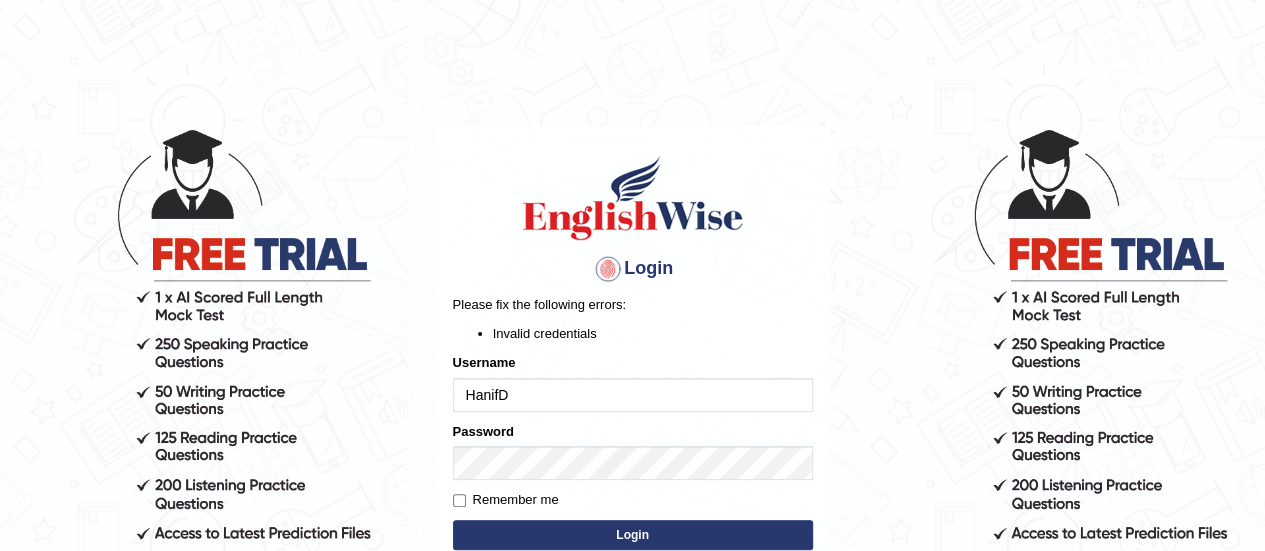 click on "HanifD" at bounding box center [633, 395] 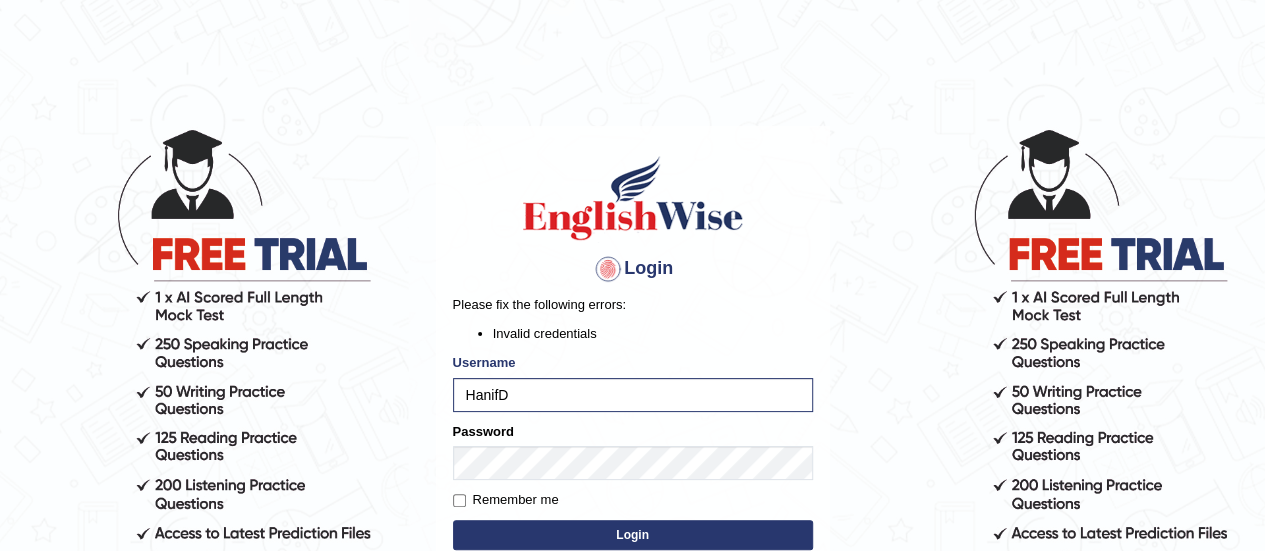 click on "Login" at bounding box center (633, 535) 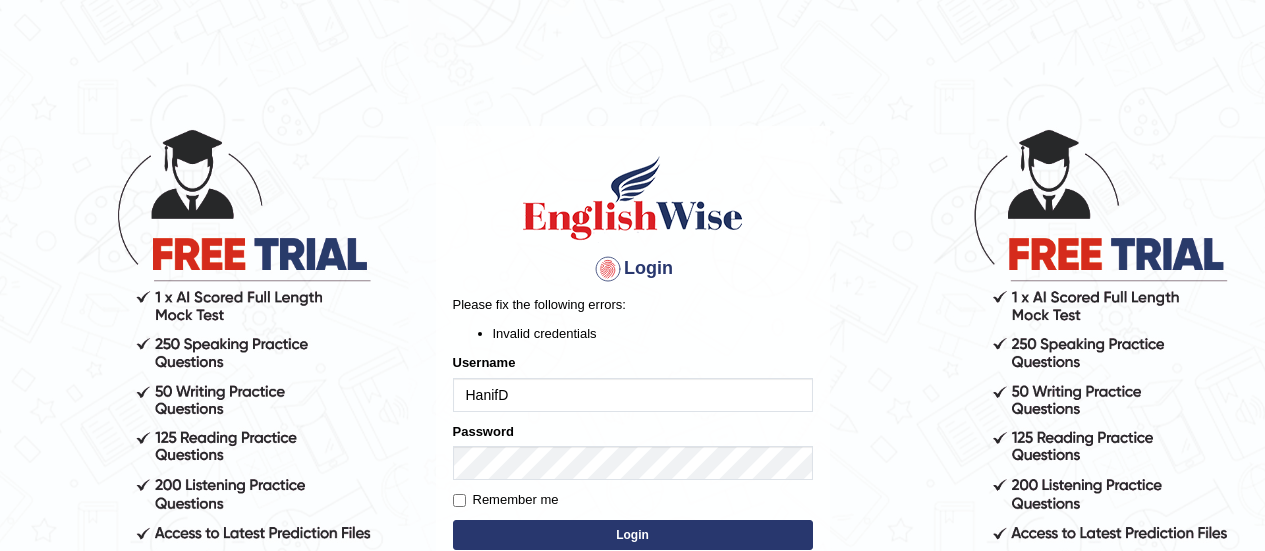 scroll, scrollTop: 0, scrollLeft: 0, axis: both 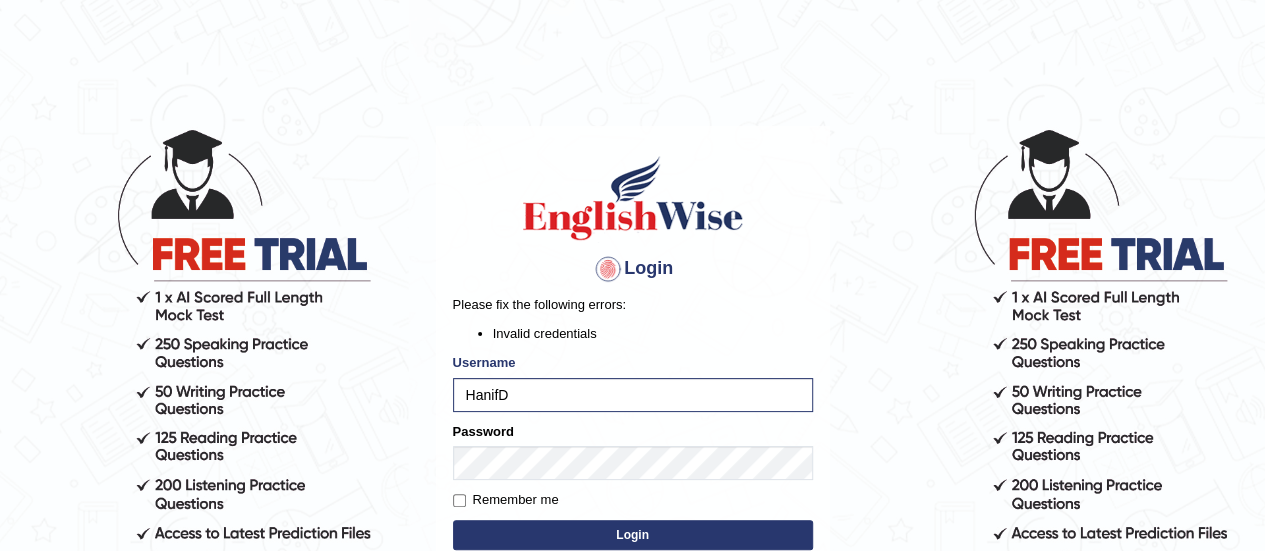 click on "Login" at bounding box center [633, 535] 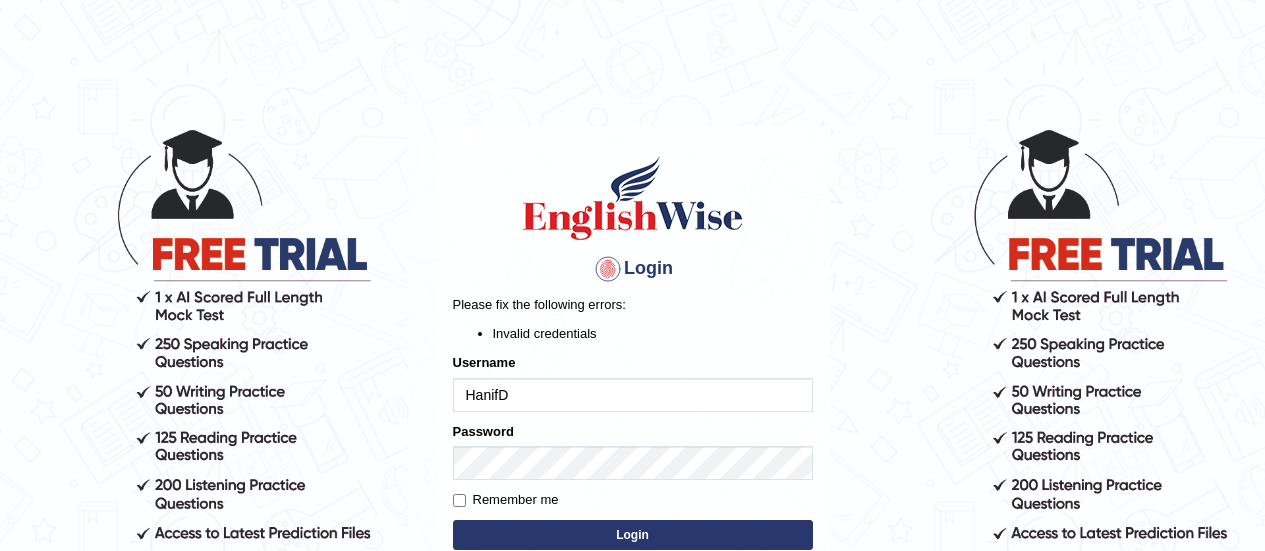 scroll, scrollTop: 0, scrollLeft: 0, axis: both 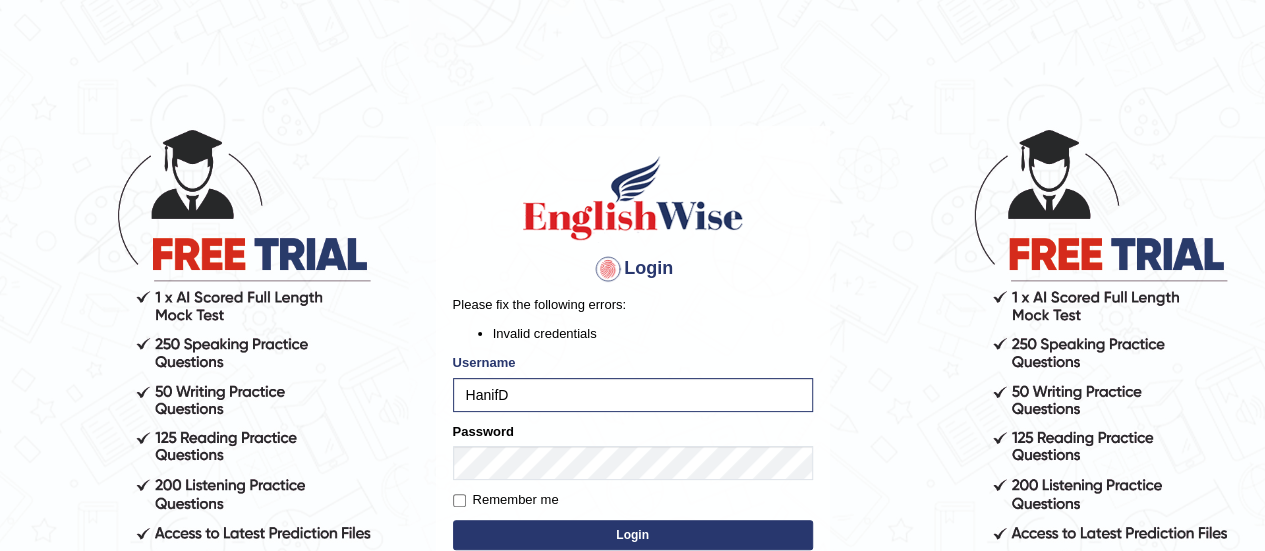 click on "Login" at bounding box center [633, 535] 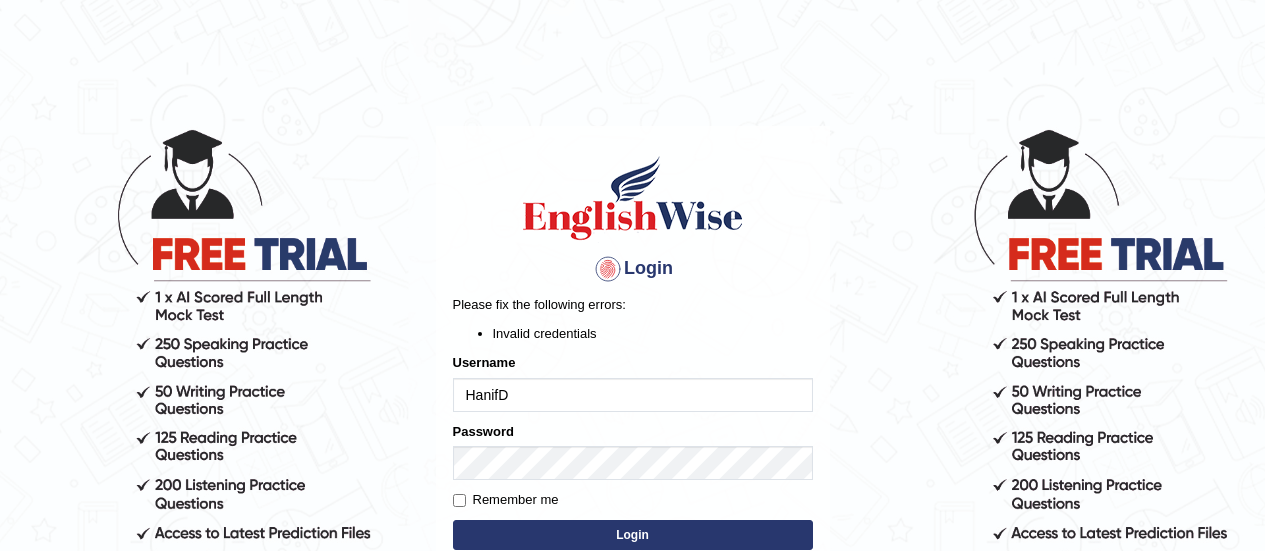 scroll, scrollTop: 0, scrollLeft: 0, axis: both 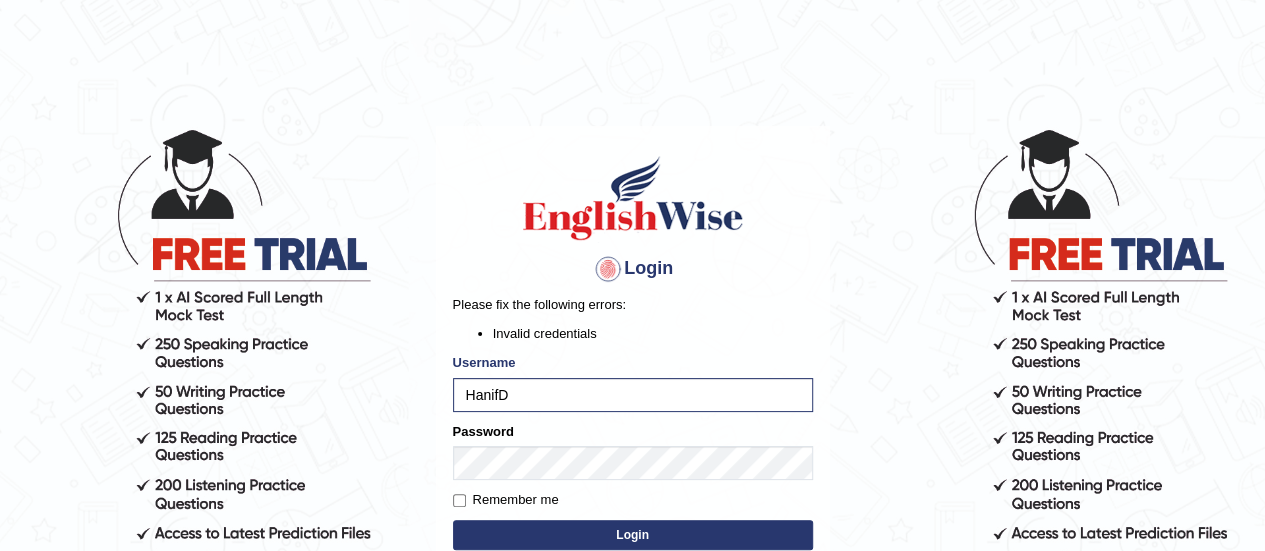 click on "Login" at bounding box center (633, 535) 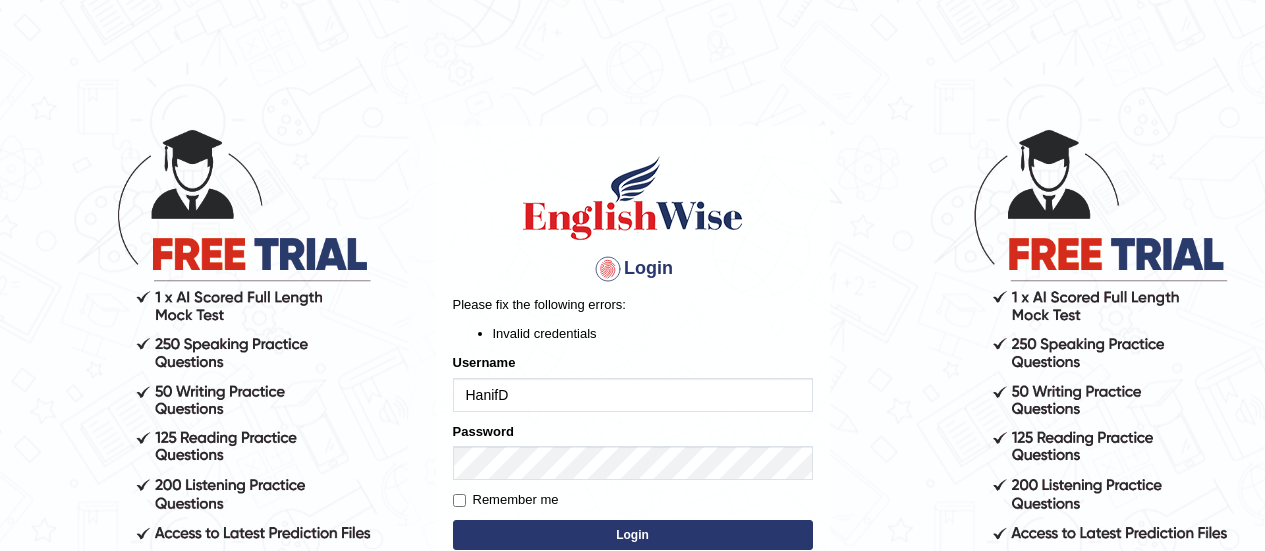 scroll, scrollTop: 0, scrollLeft: 0, axis: both 